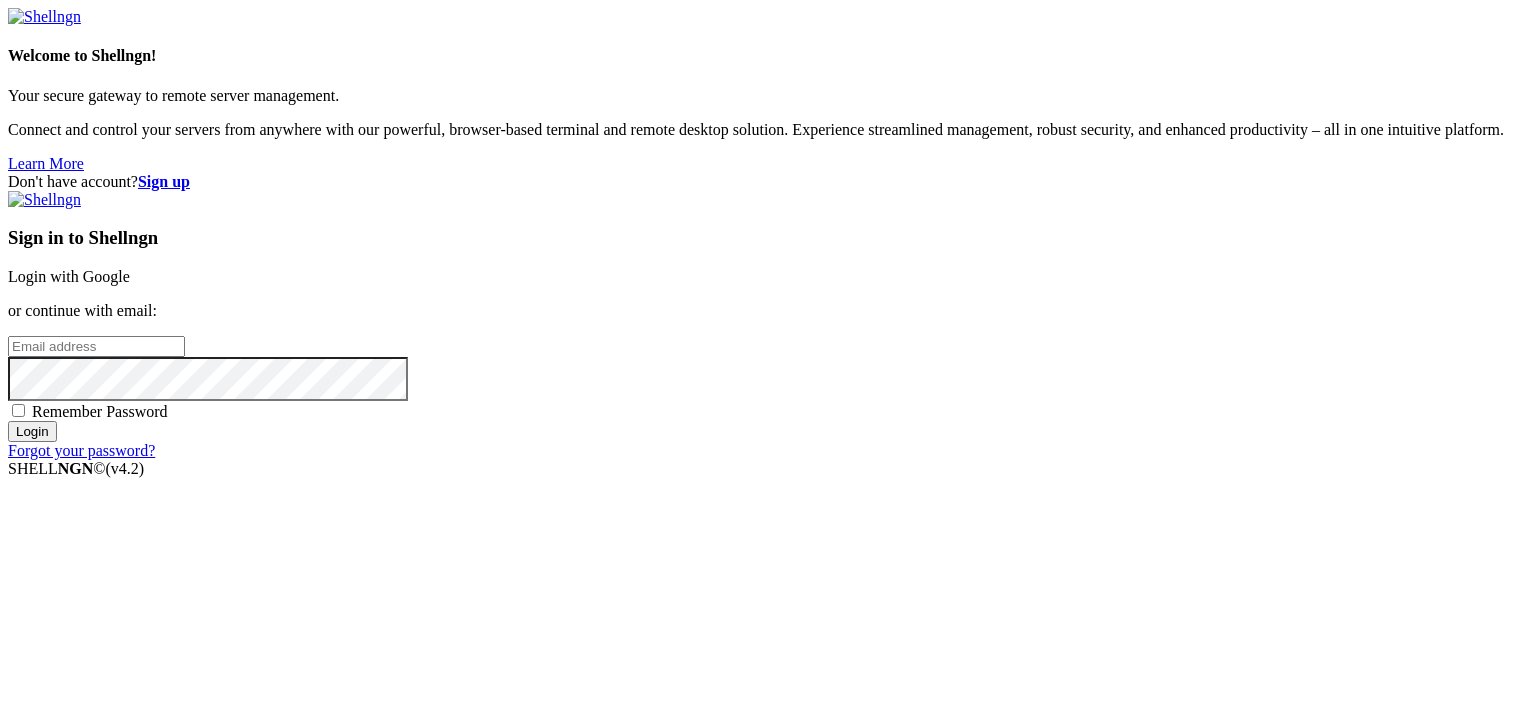 scroll, scrollTop: 0, scrollLeft: 0, axis: both 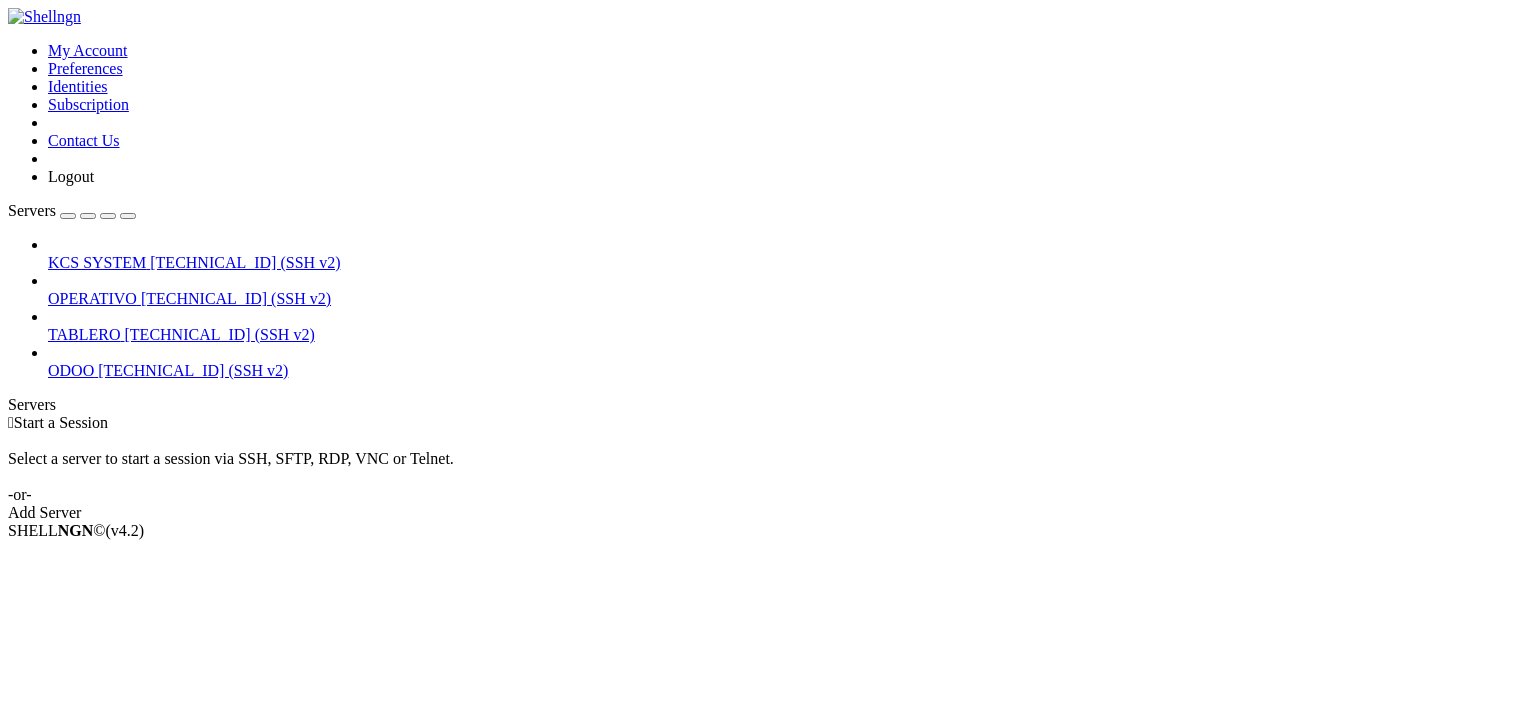 click on "KCS SYSTEM" at bounding box center [97, 262] 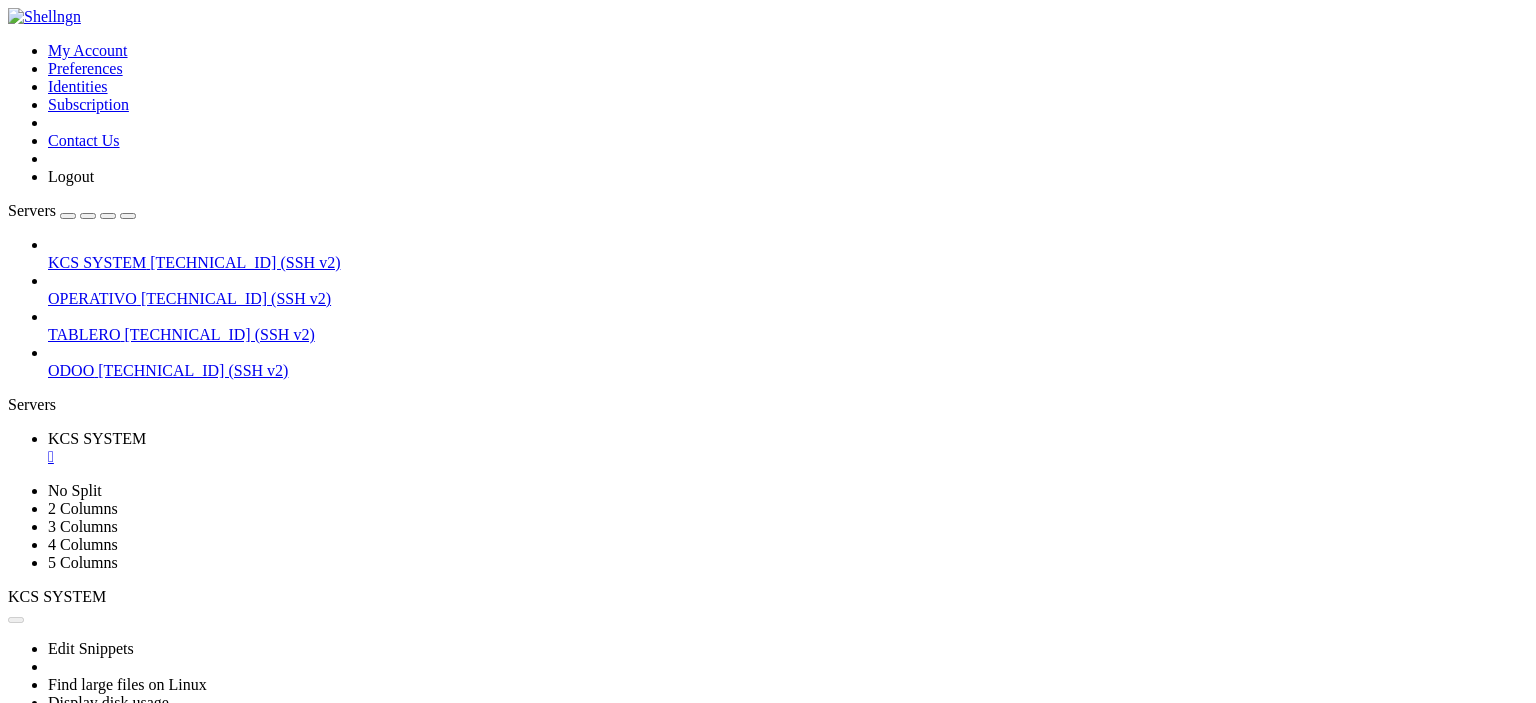 scroll, scrollTop: 0, scrollLeft: 0, axis: both 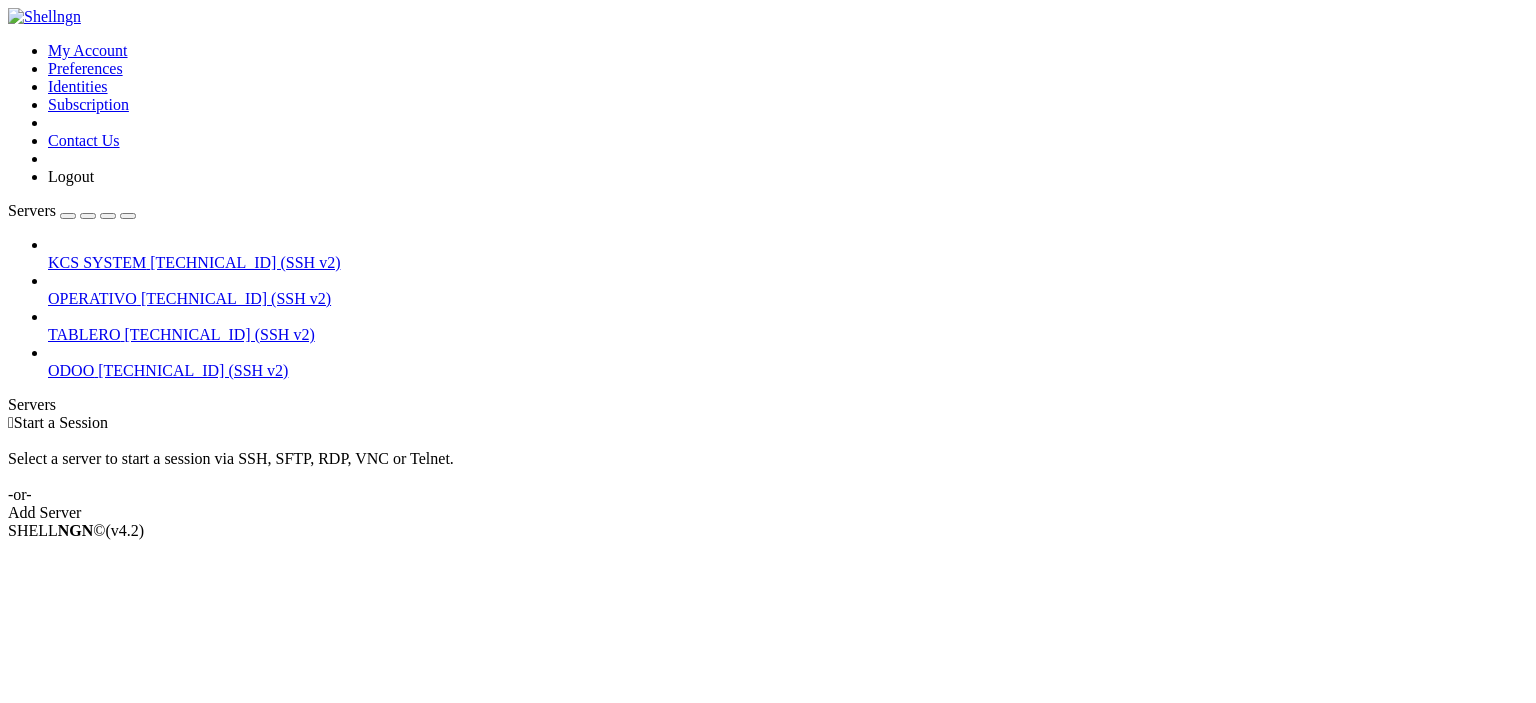 click on "OPERATIVO" at bounding box center (92, 298) 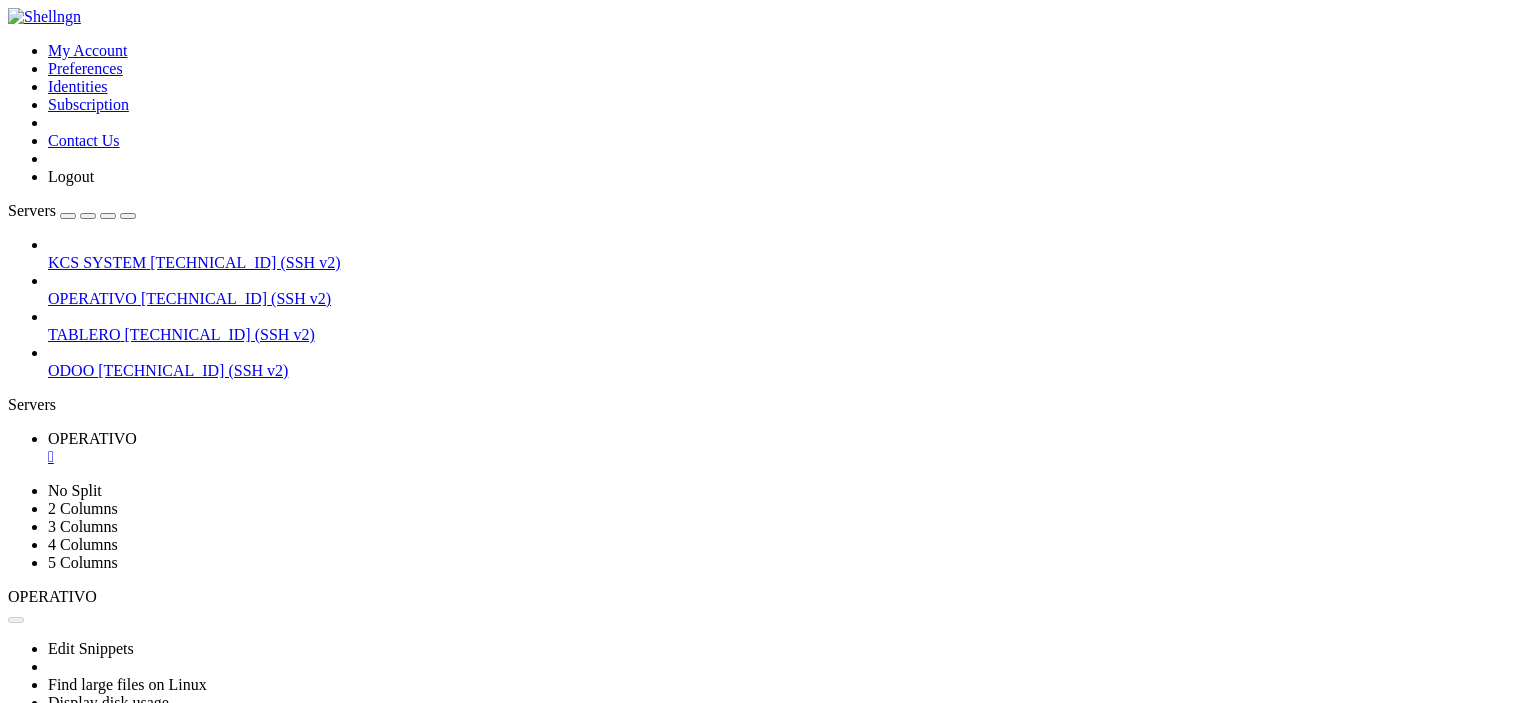 scroll, scrollTop: 0, scrollLeft: 0, axis: both 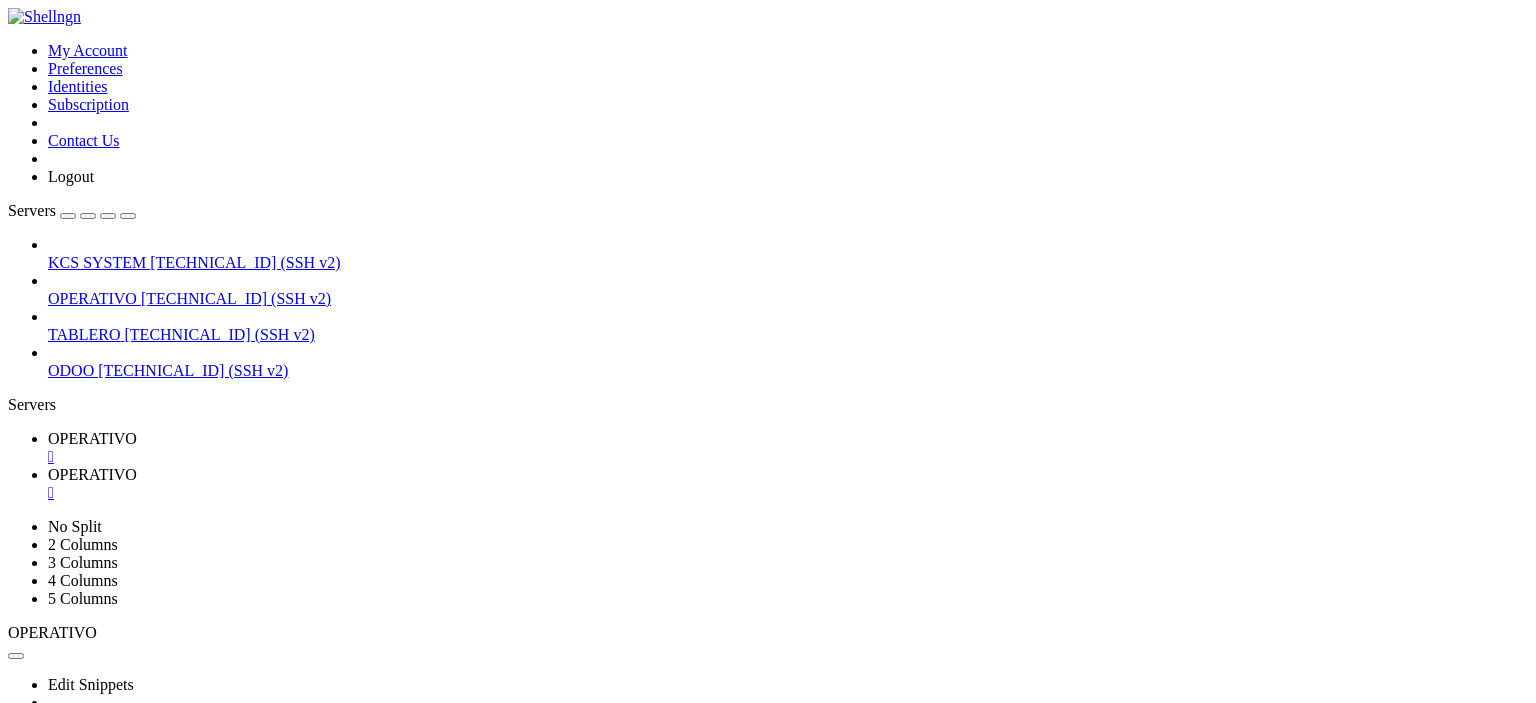 click on "OPERATIVO" at bounding box center [92, 438] 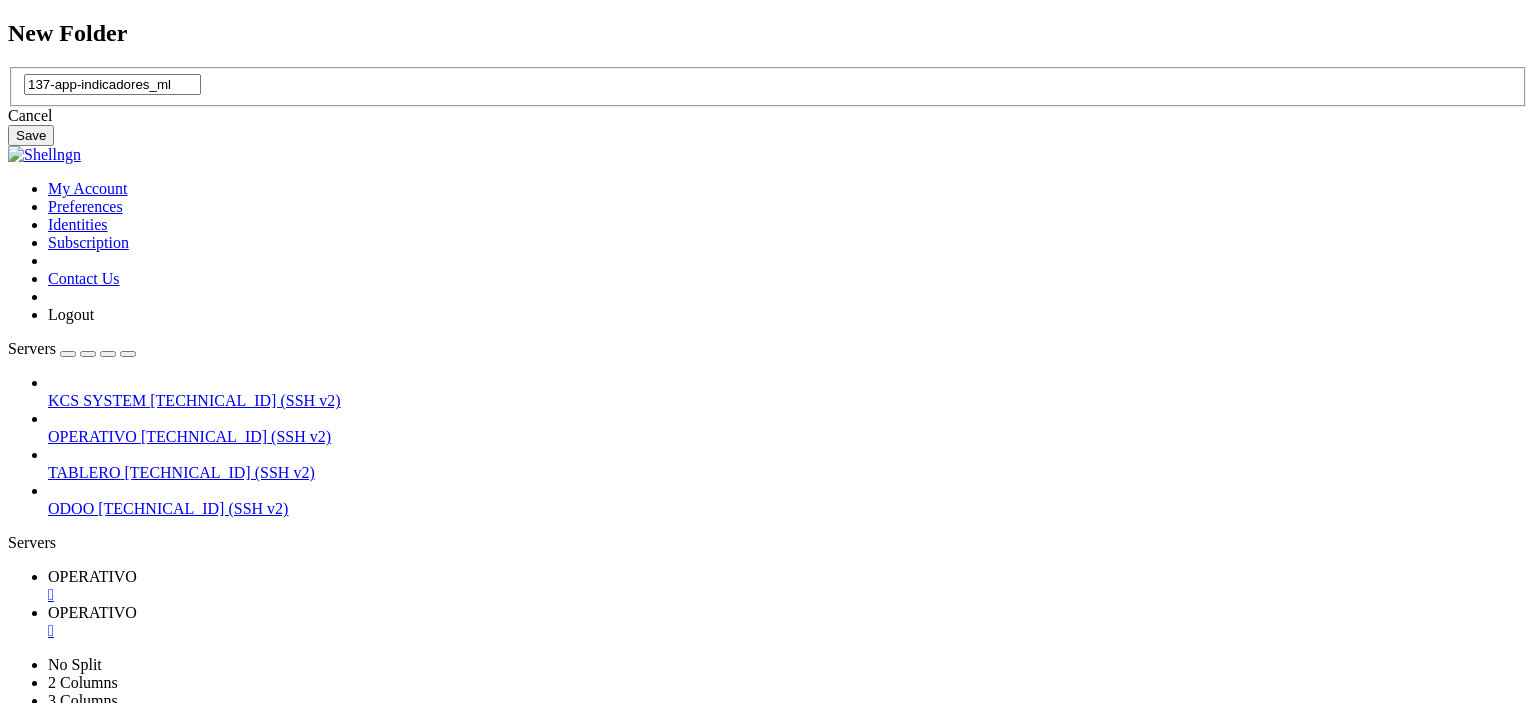 type on "137-app-indicadores_ml" 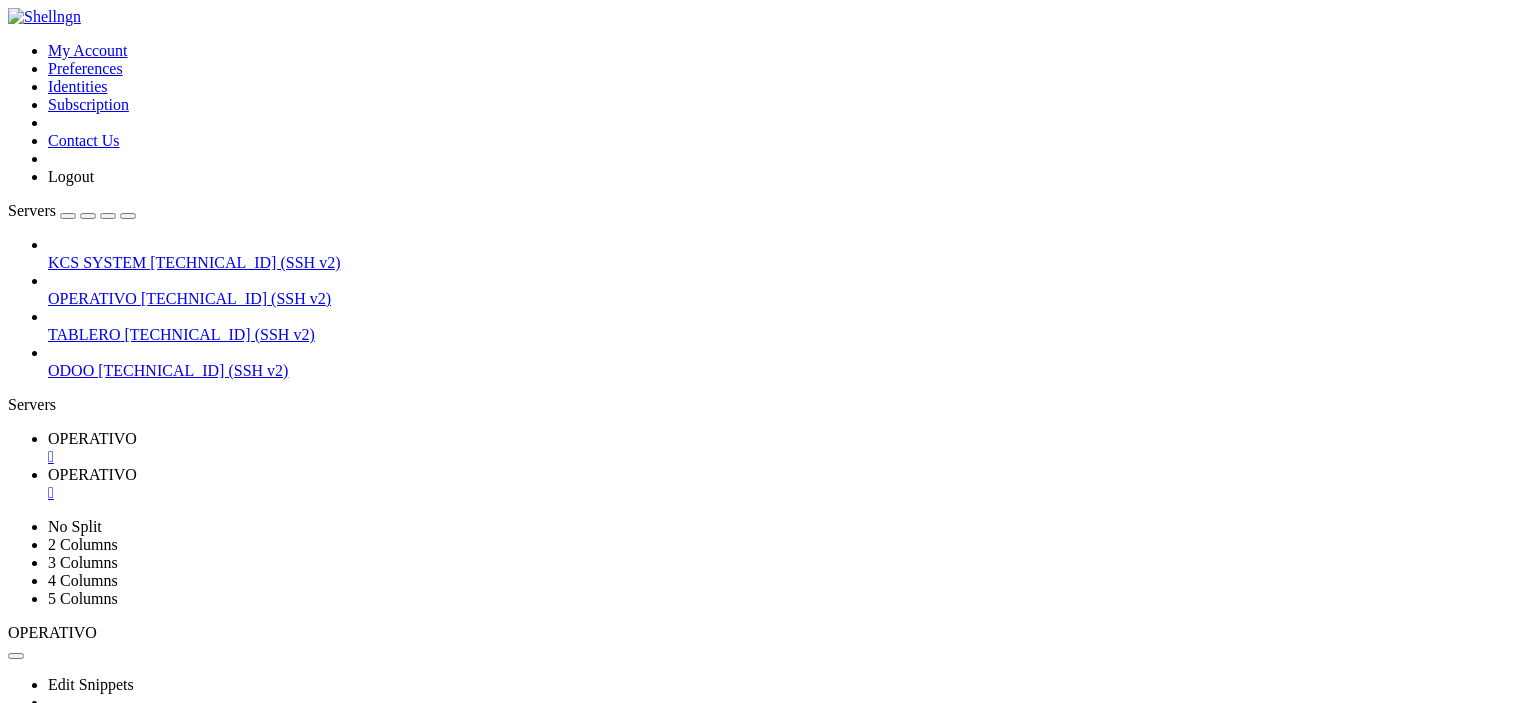 scroll, scrollTop: 100, scrollLeft: 0, axis: vertical 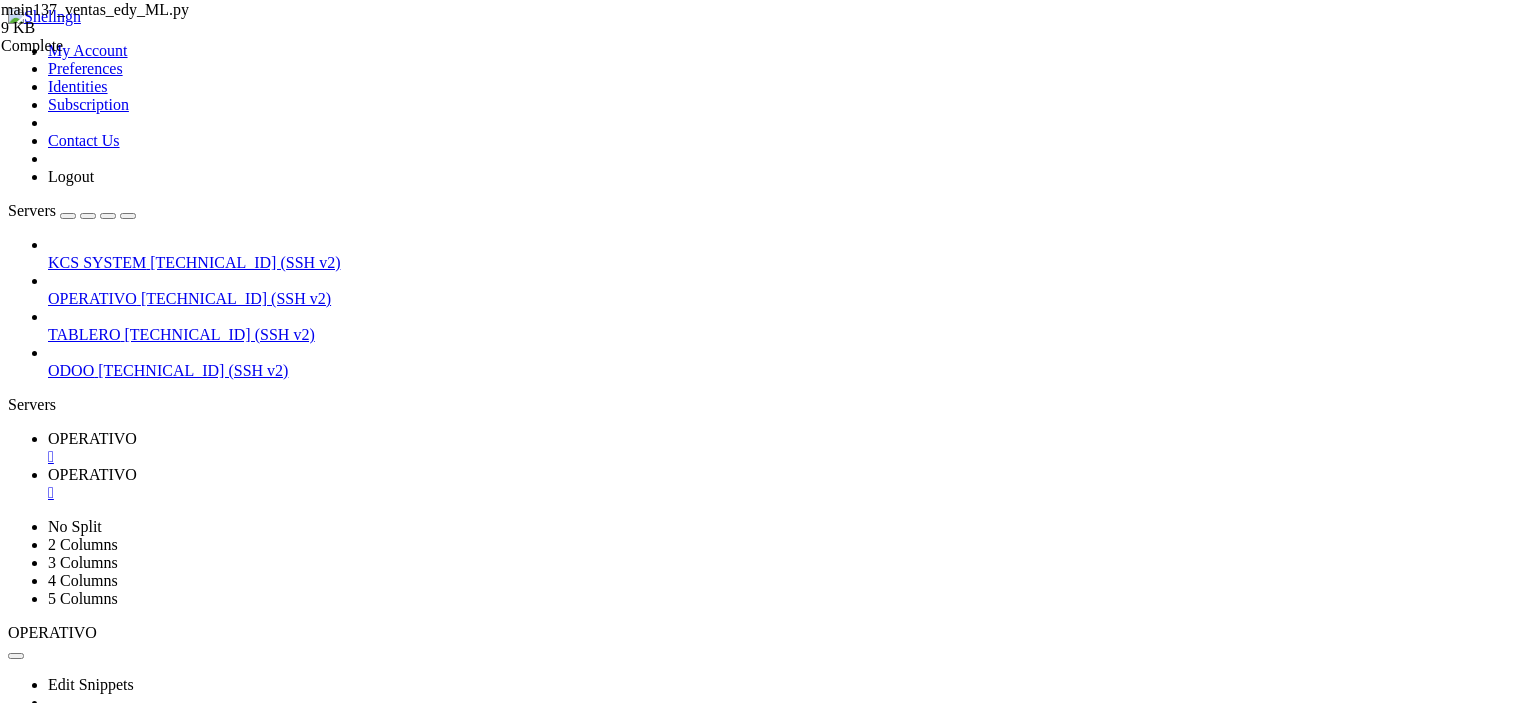 click on "OPERATIVO" at bounding box center (92, 438) 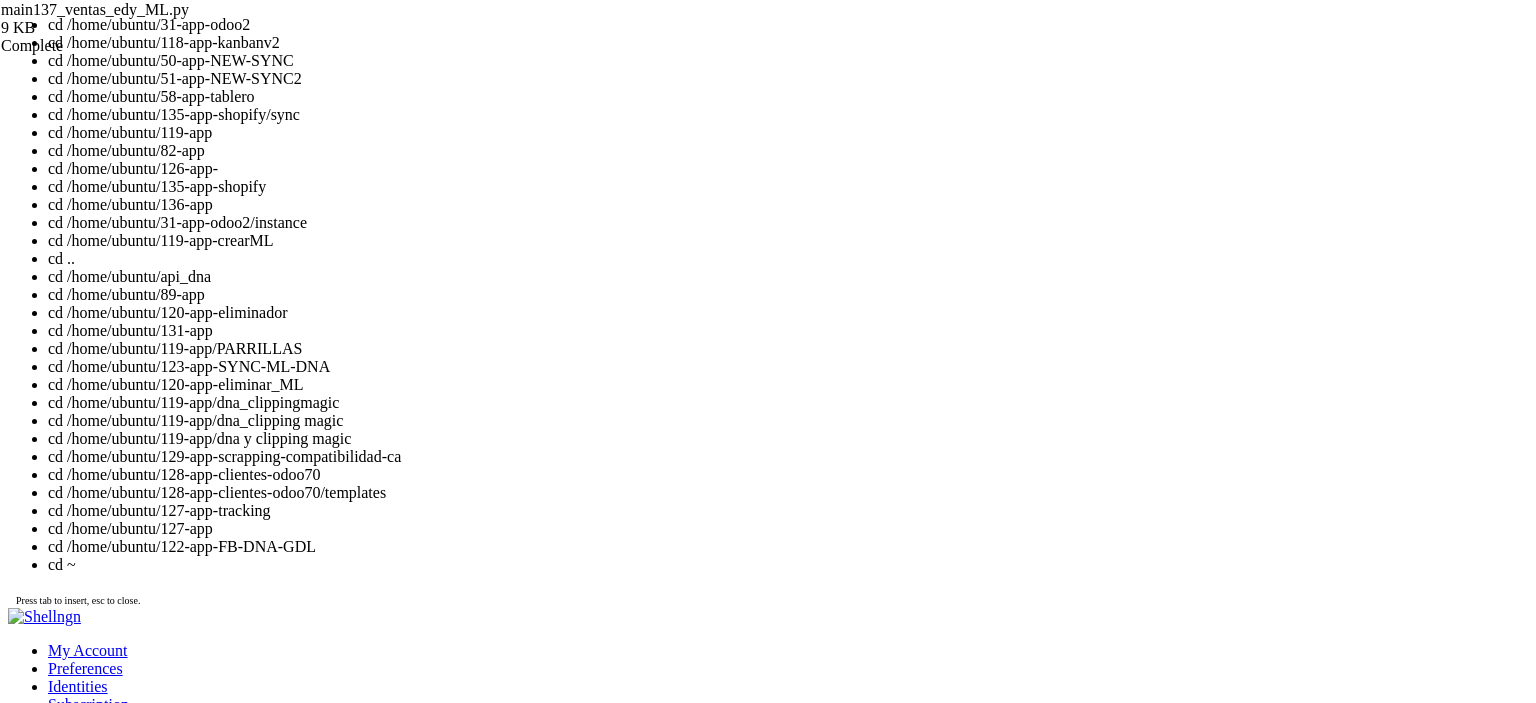 click on "OPERATIVO" at bounding box center (92, 1074) 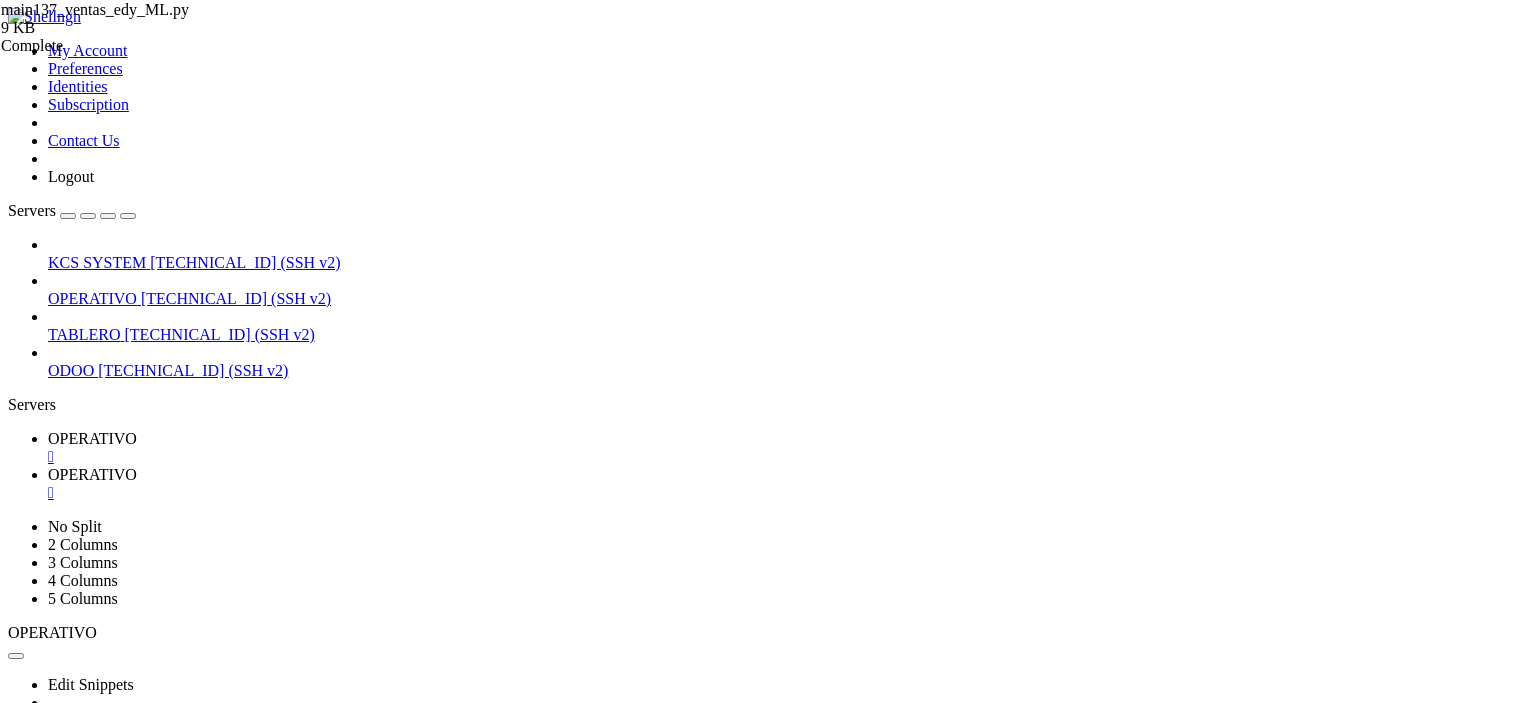 click on "/home/ubuntu/137-app-indicadores_ml" at bounding box center (116, 866) 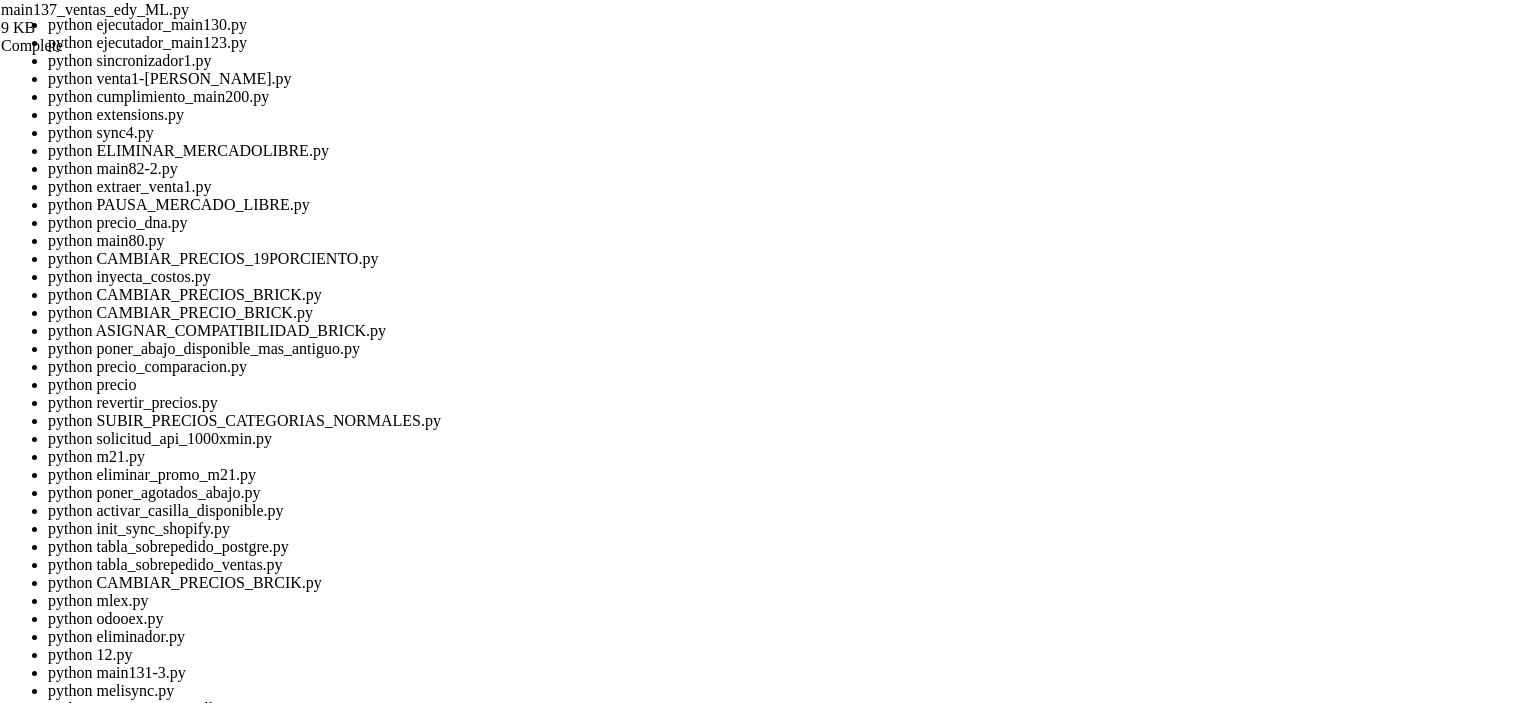 click on "OPERATIVO
" at bounding box center (788, 1534) 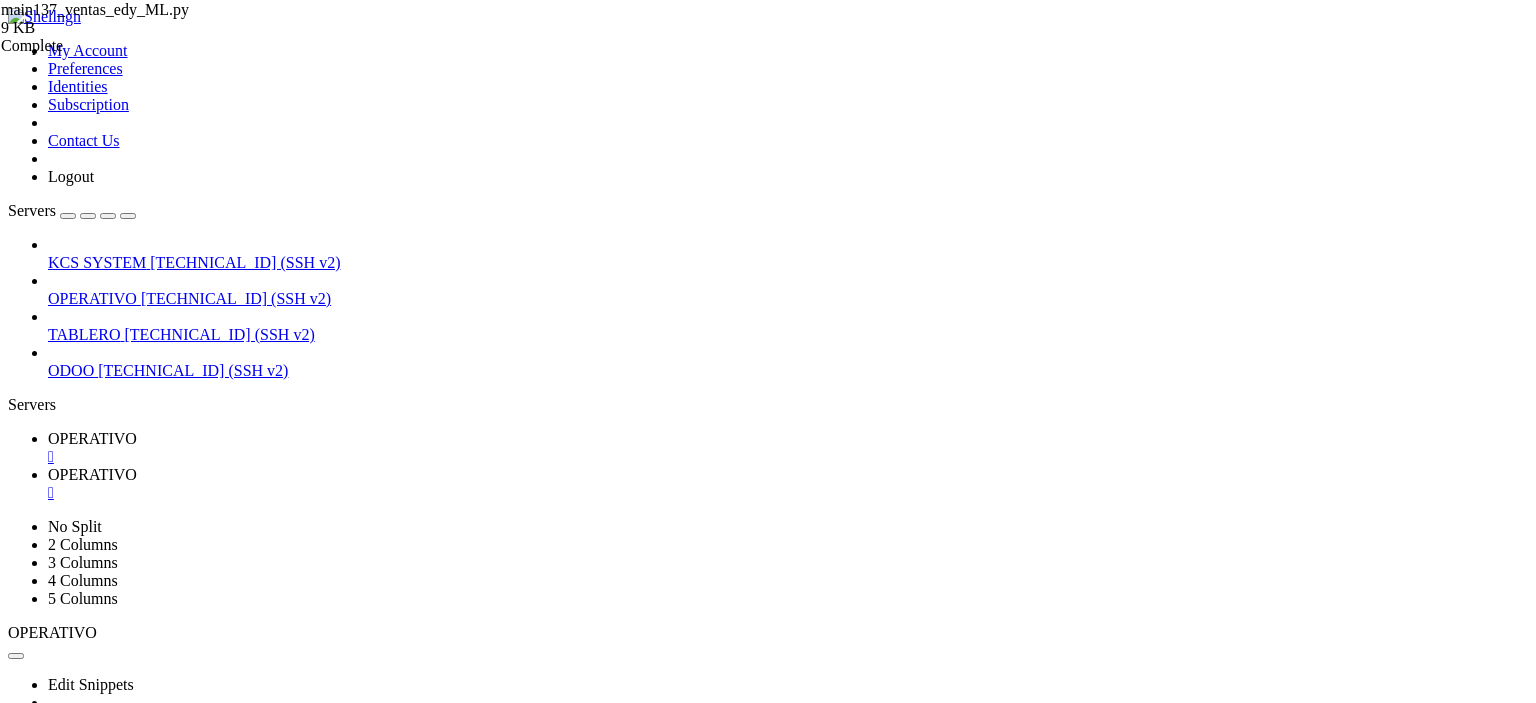 click on "OPERATIVO" at bounding box center [92, 438] 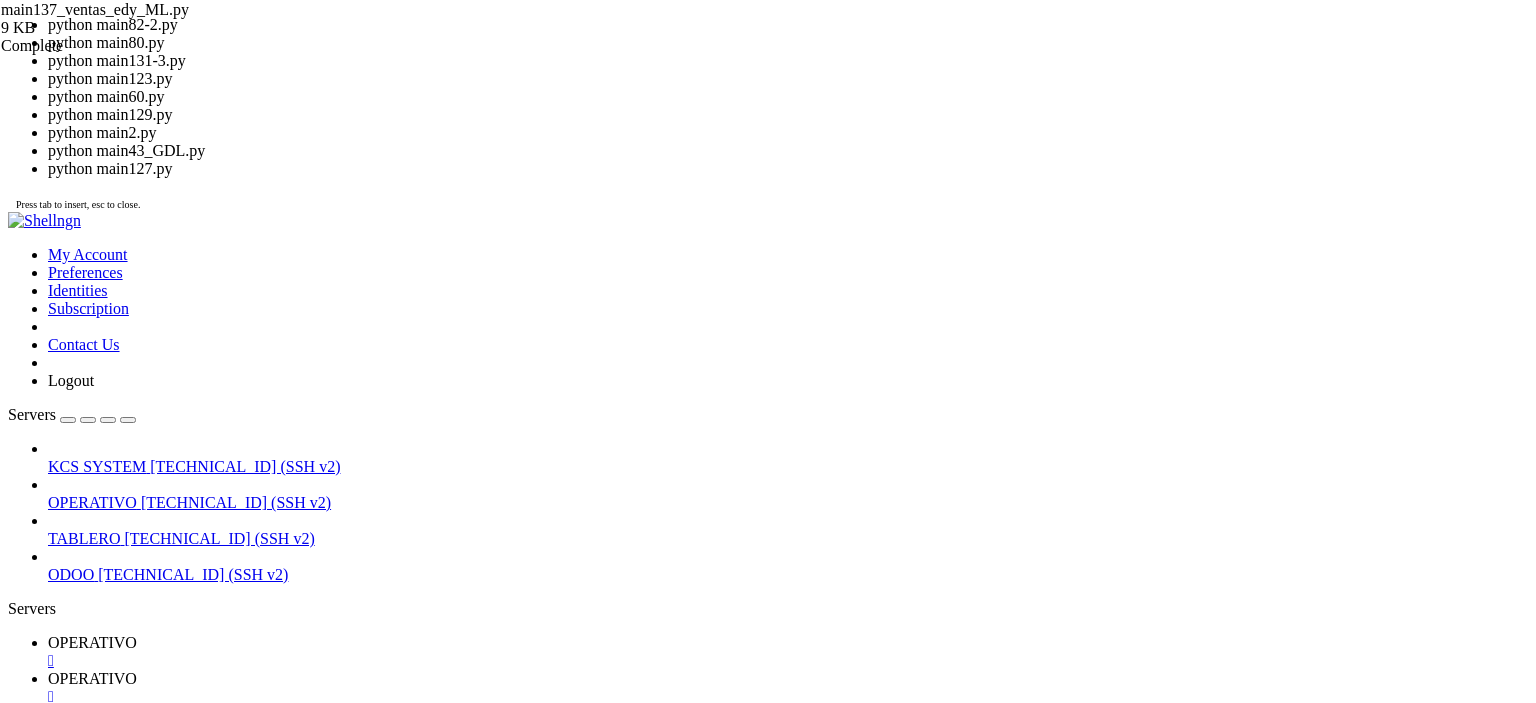 scroll, scrollTop: 0, scrollLeft: 0, axis: both 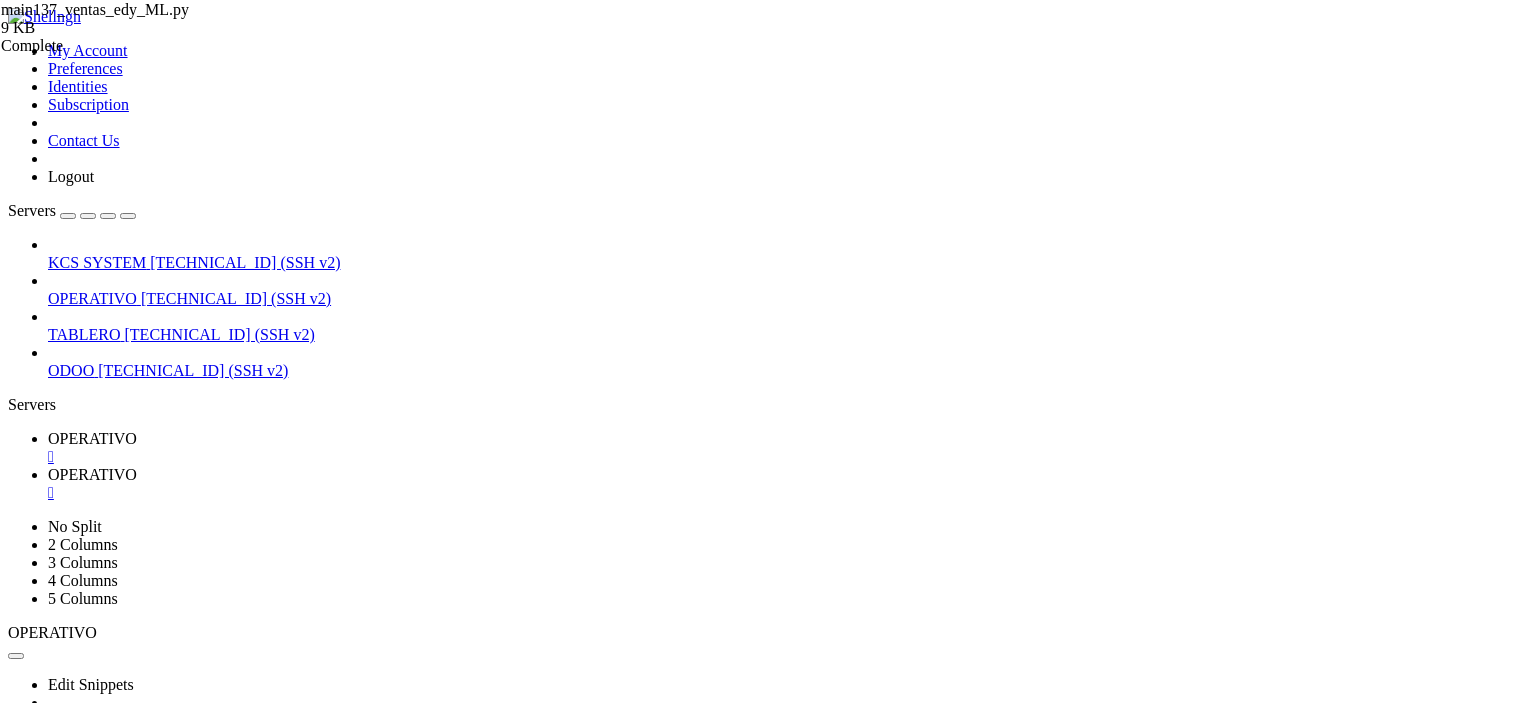 click on "OPERATIVO" at bounding box center [92, 474] 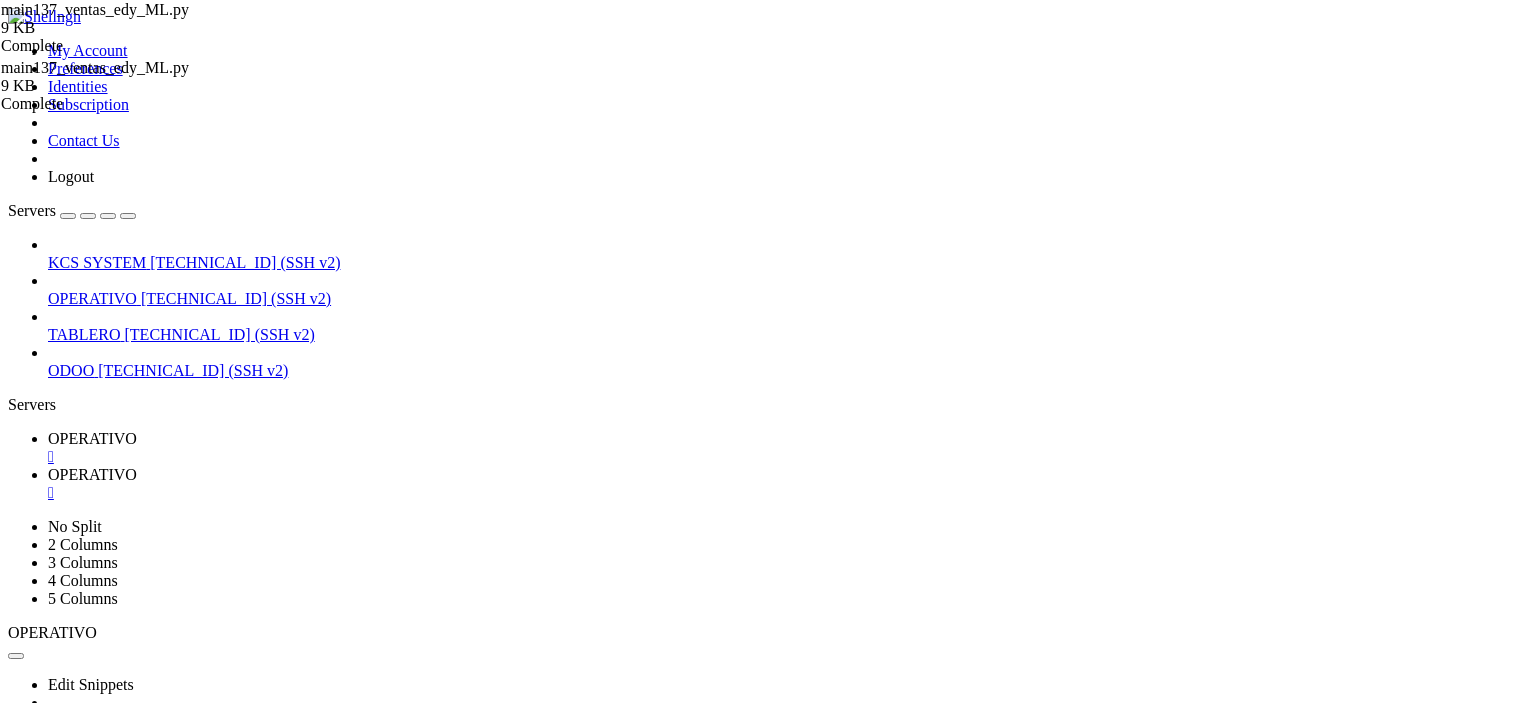 click on "/home/ubuntu/137-app-indicadores_ml/main137_ventas_edy_ML.py" at bounding box center (96, 1545) 